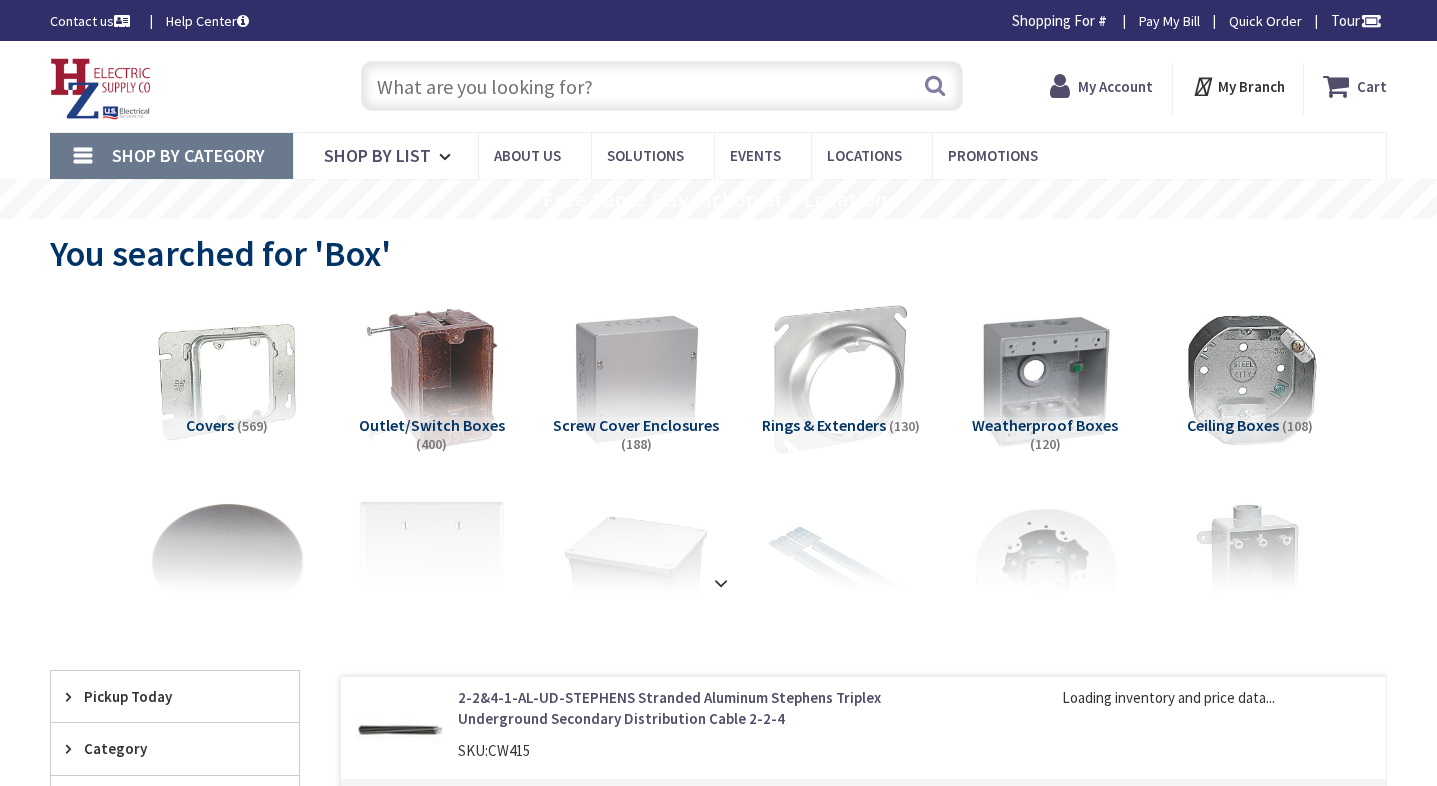 scroll, scrollTop: 0, scrollLeft: 0, axis: both 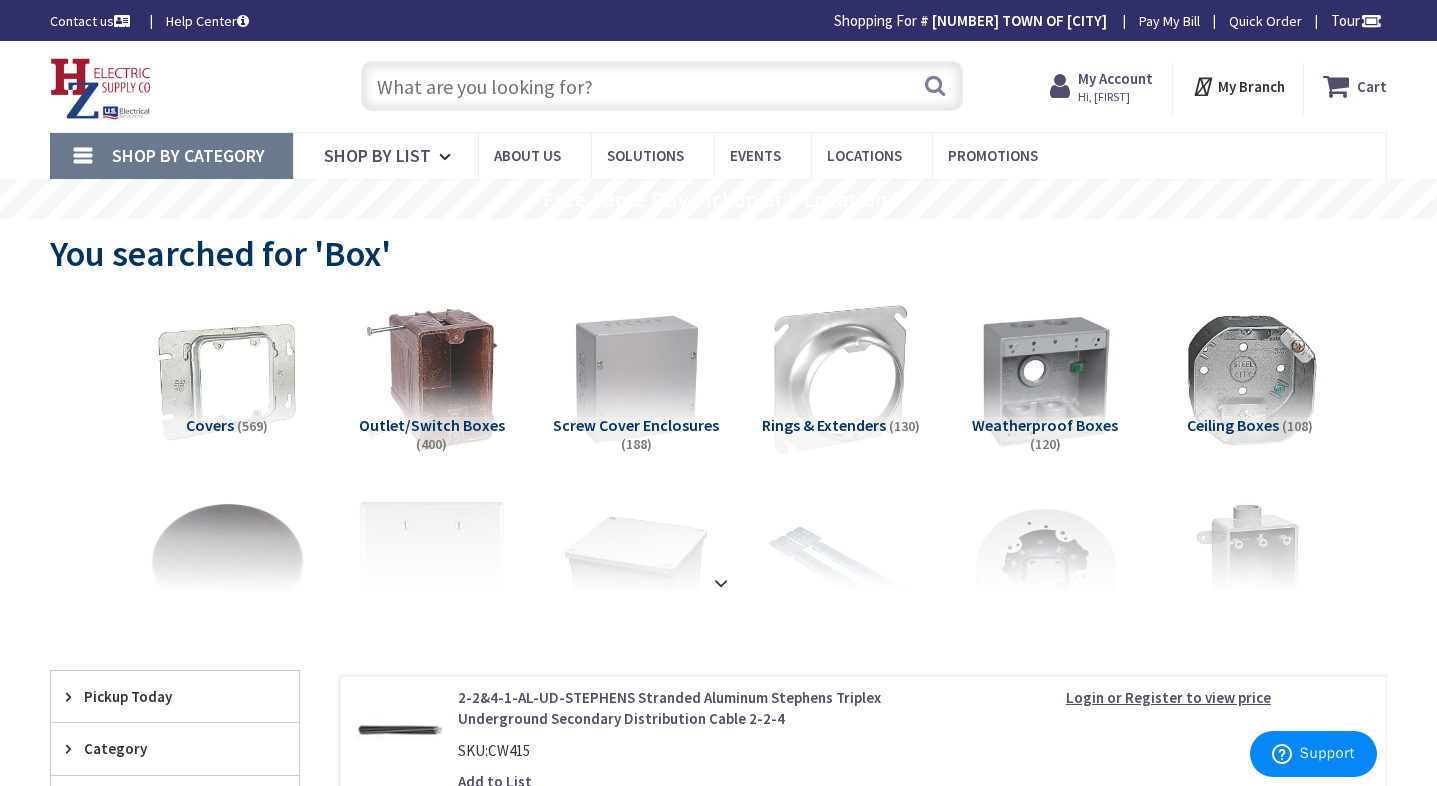 click on "My Account" at bounding box center (1115, 78) 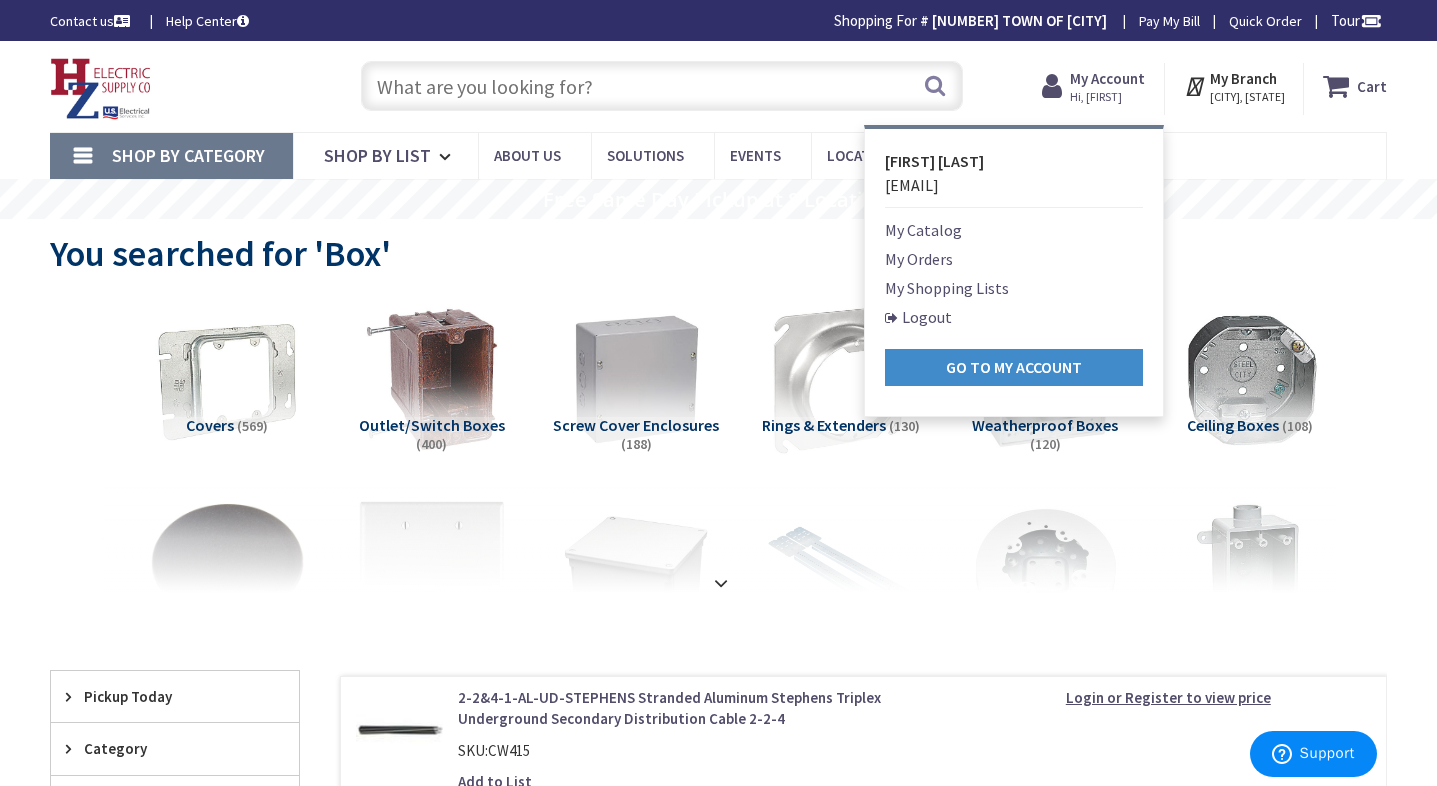 click on "My Orders" at bounding box center [919, 259] 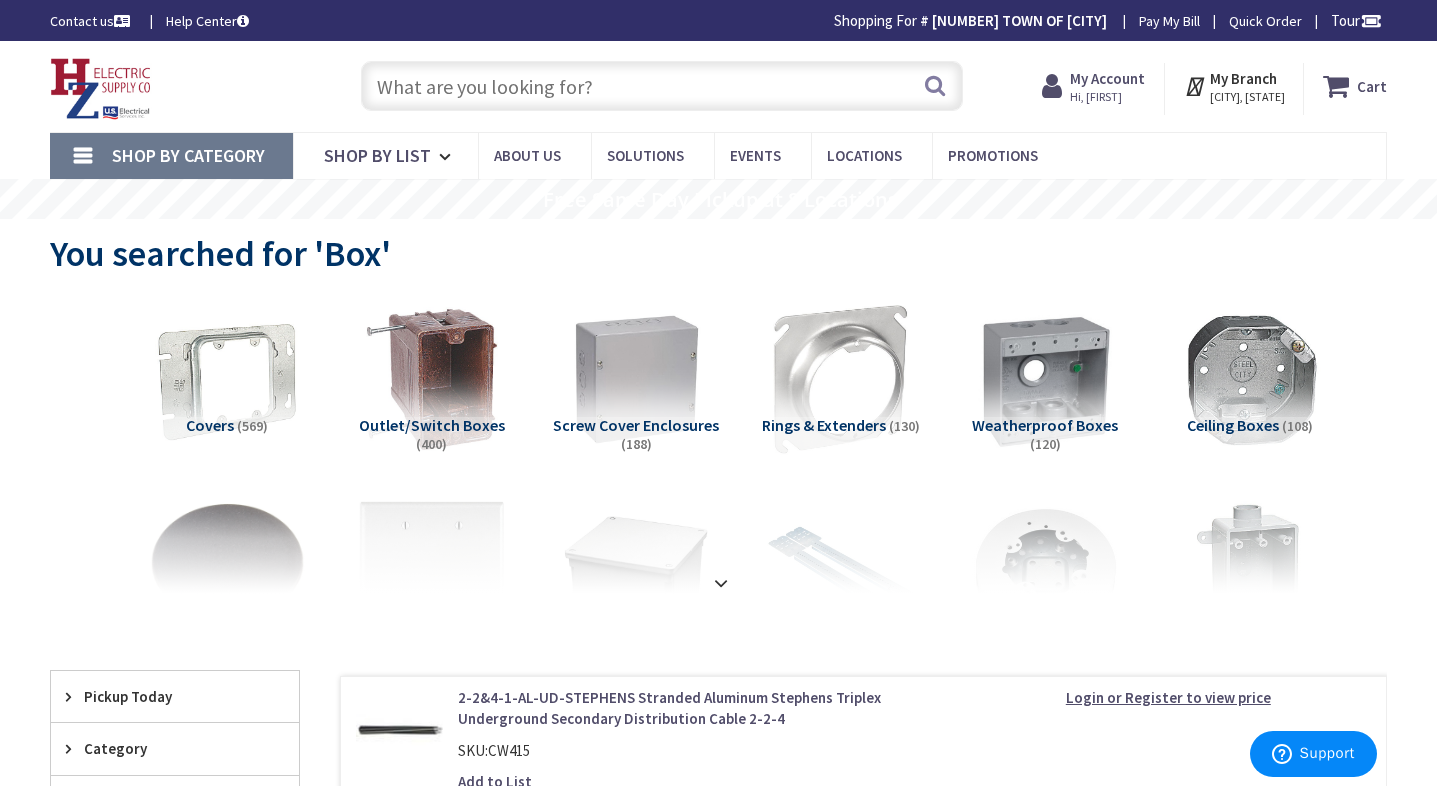 scroll, scrollTop: 0, scrollLeft: 0, axis: both 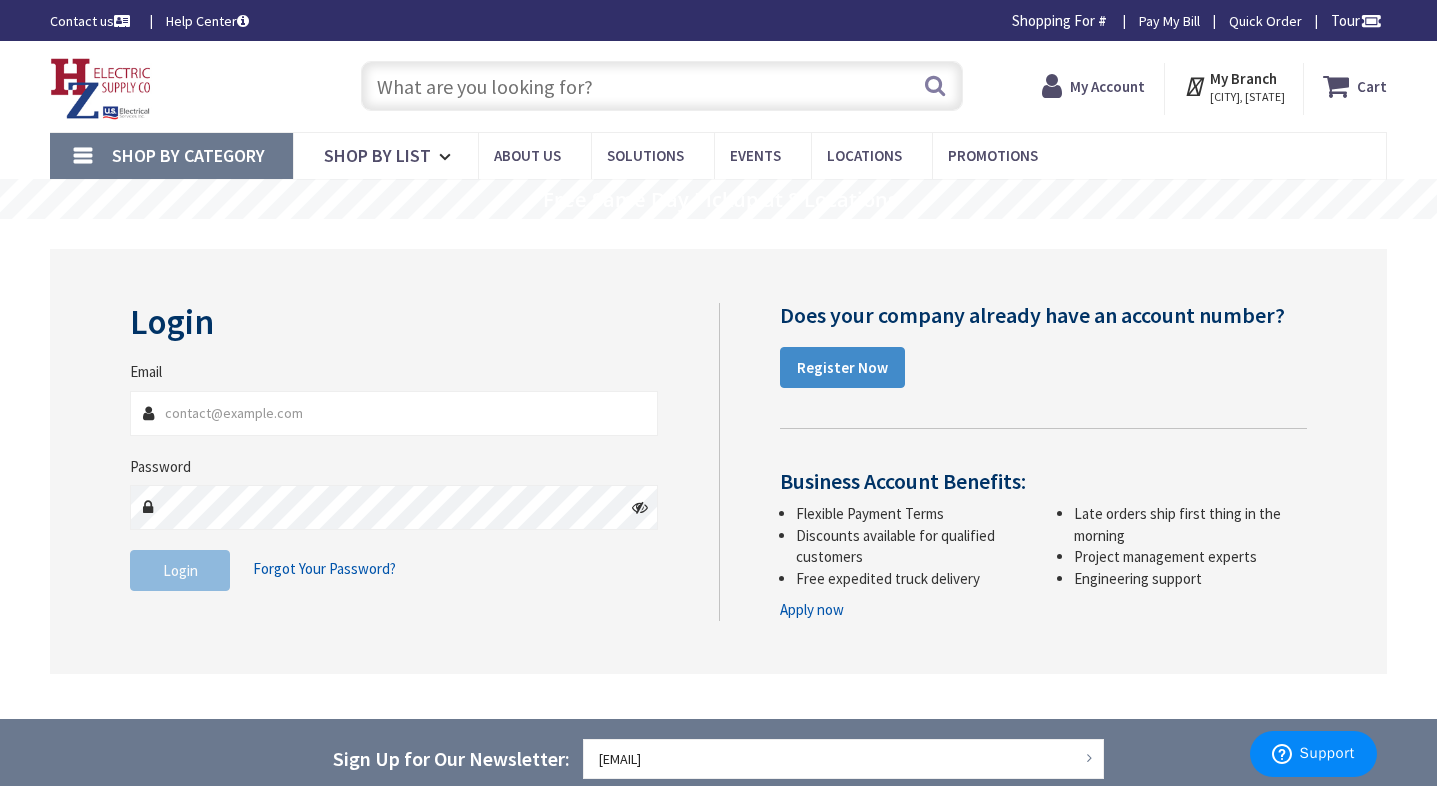 type on "[EMAIL]" 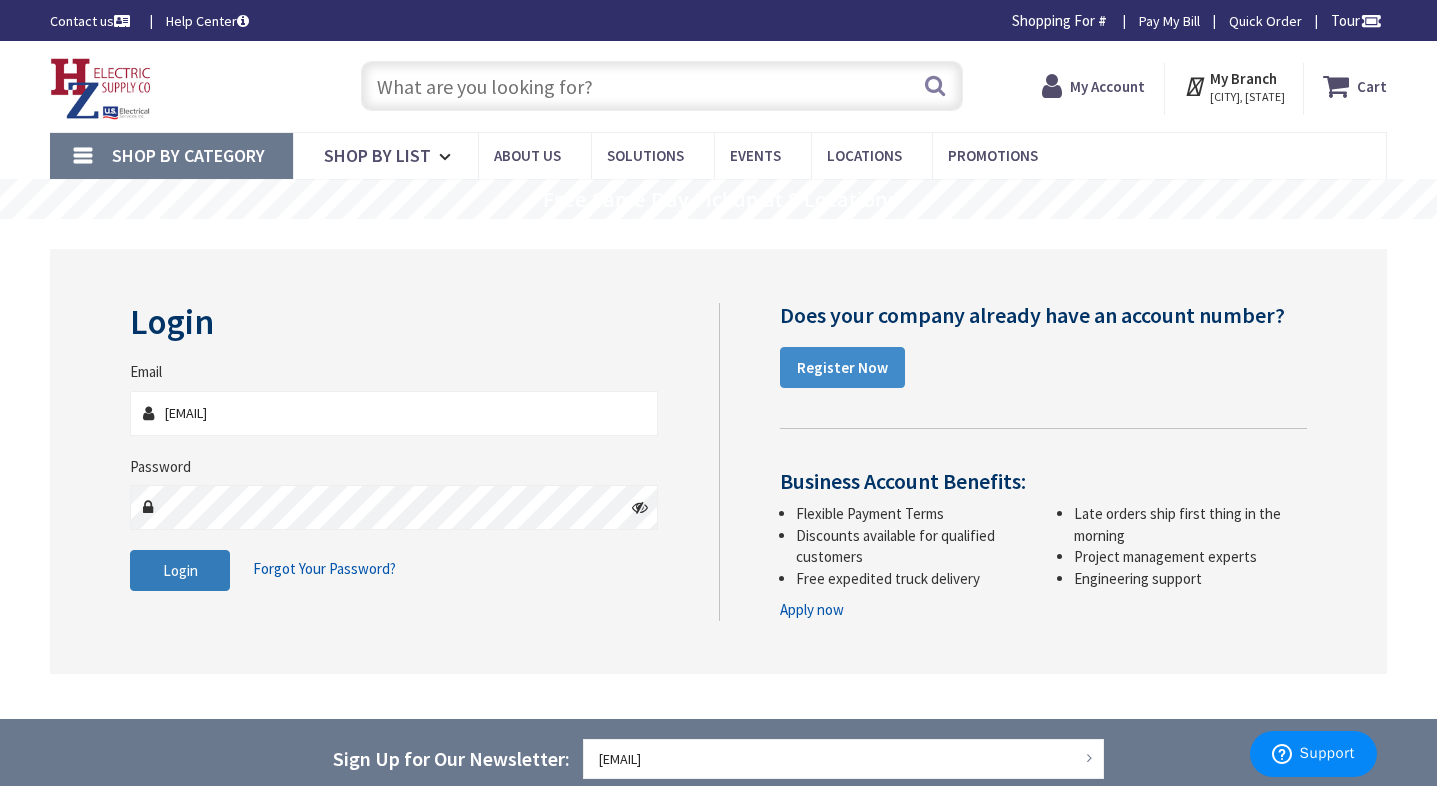 click on "Login" at bounding box center (180, 571) 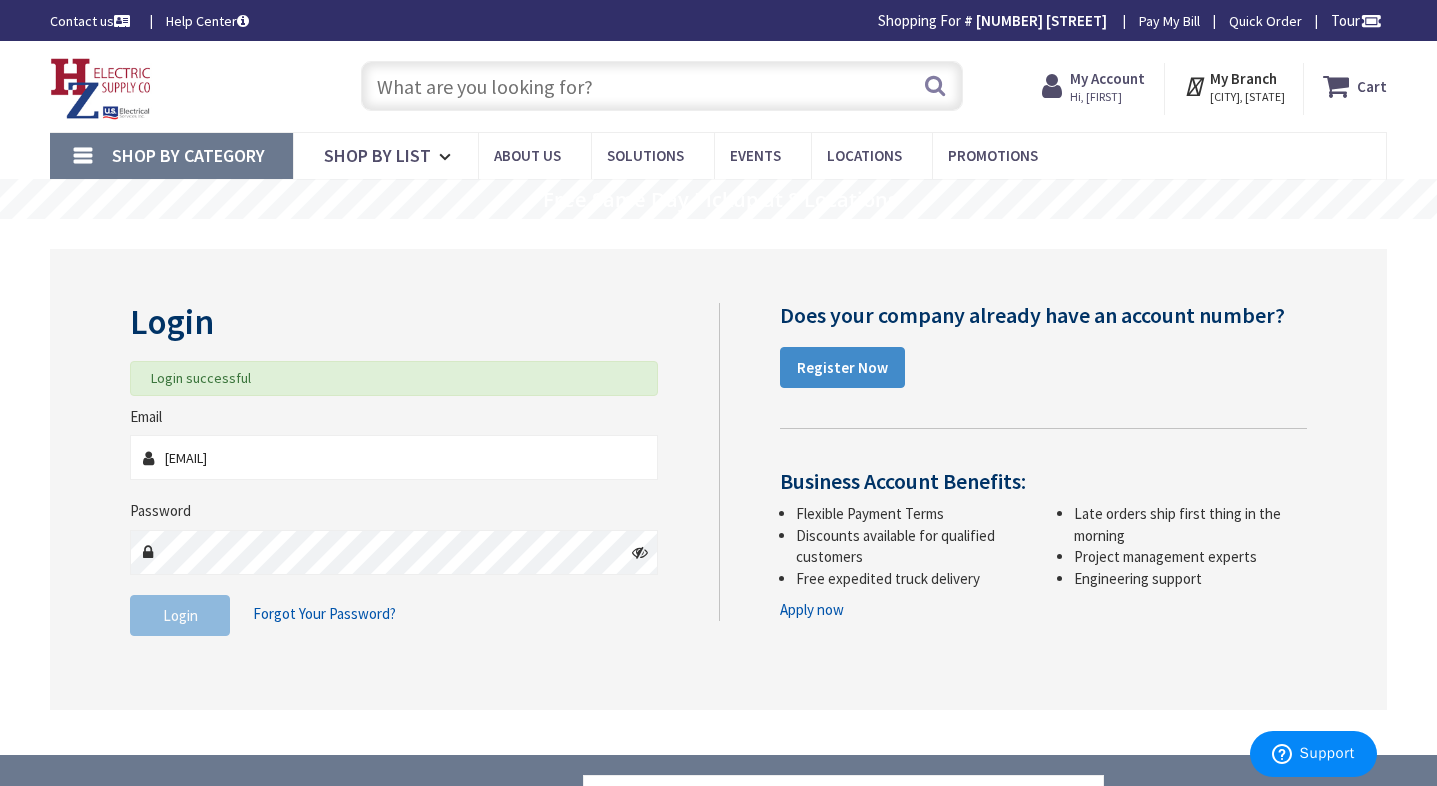scroll, scrollTop: 0, scrollLeft: 0, axis: both 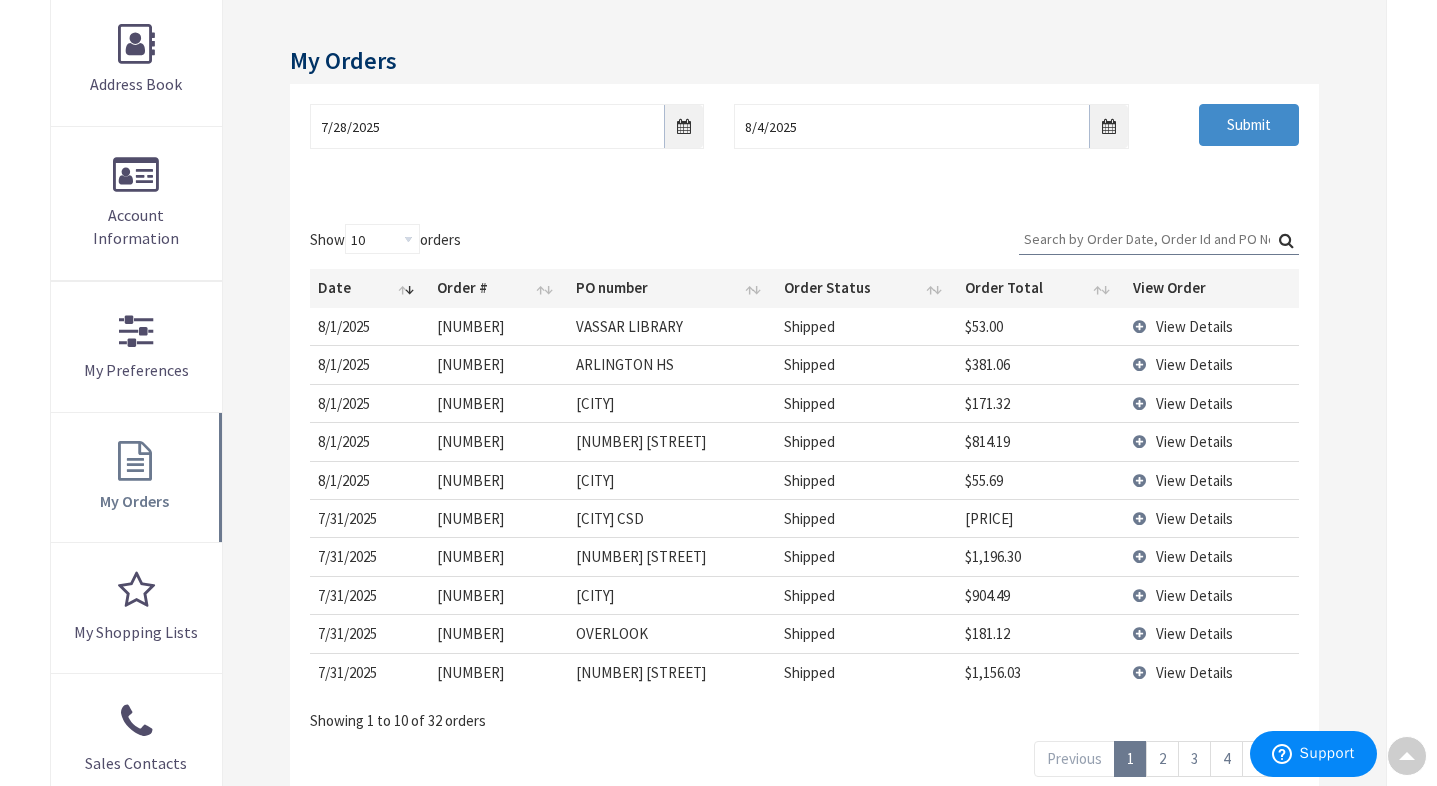 click on "Search:" at bounding box center [1159, 239] 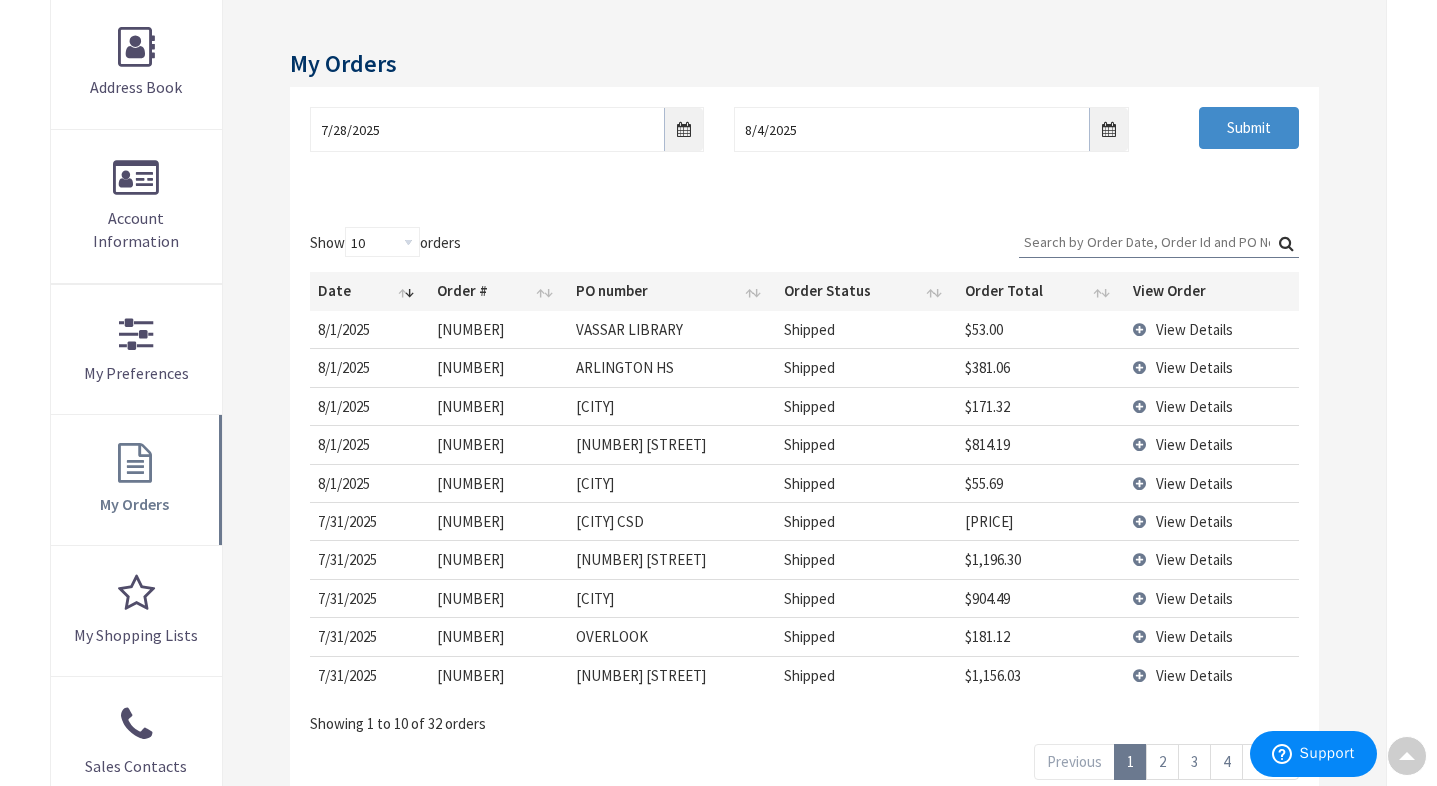 scroll, scrollTop: 303, scrollLeft: 0, axis: vertical 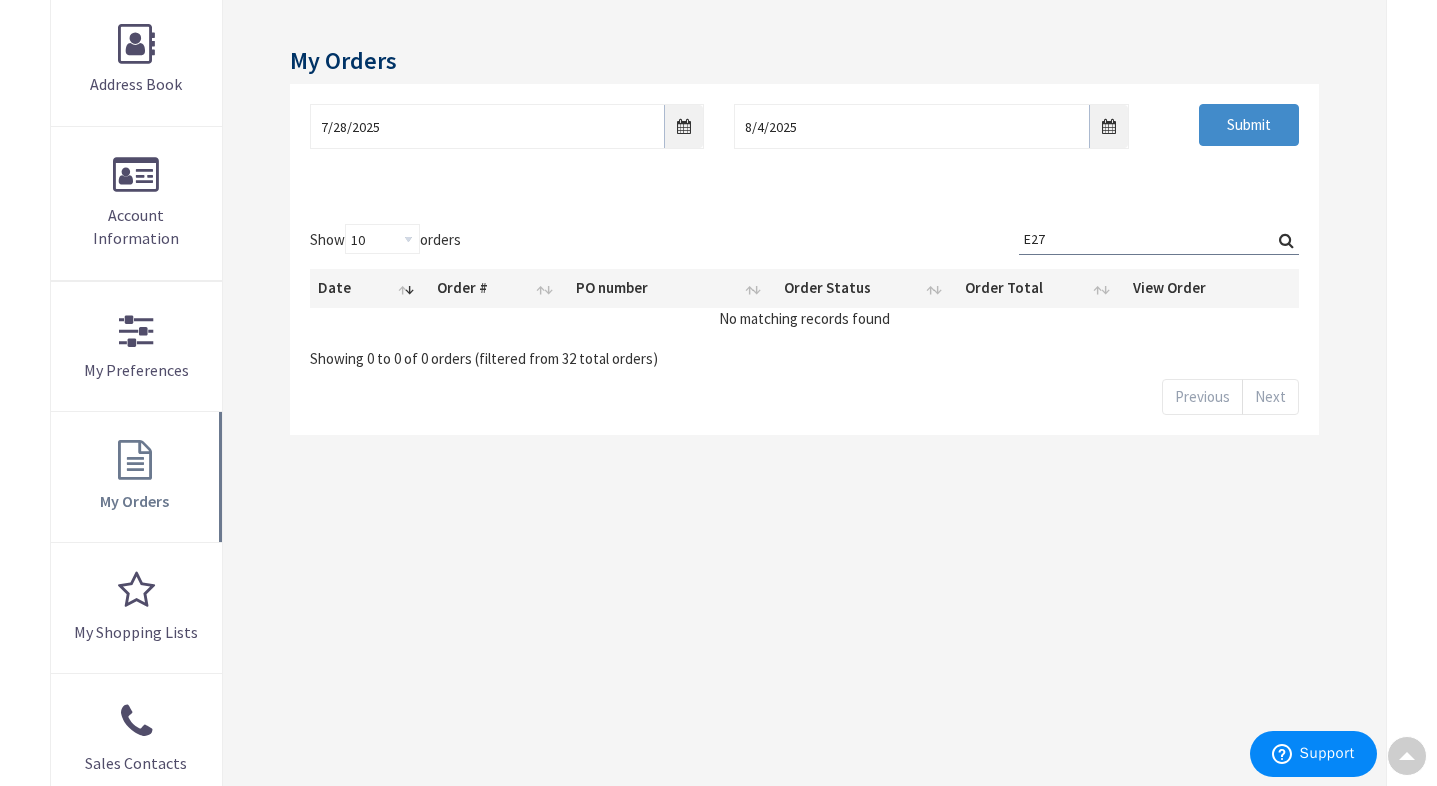type on "E27" 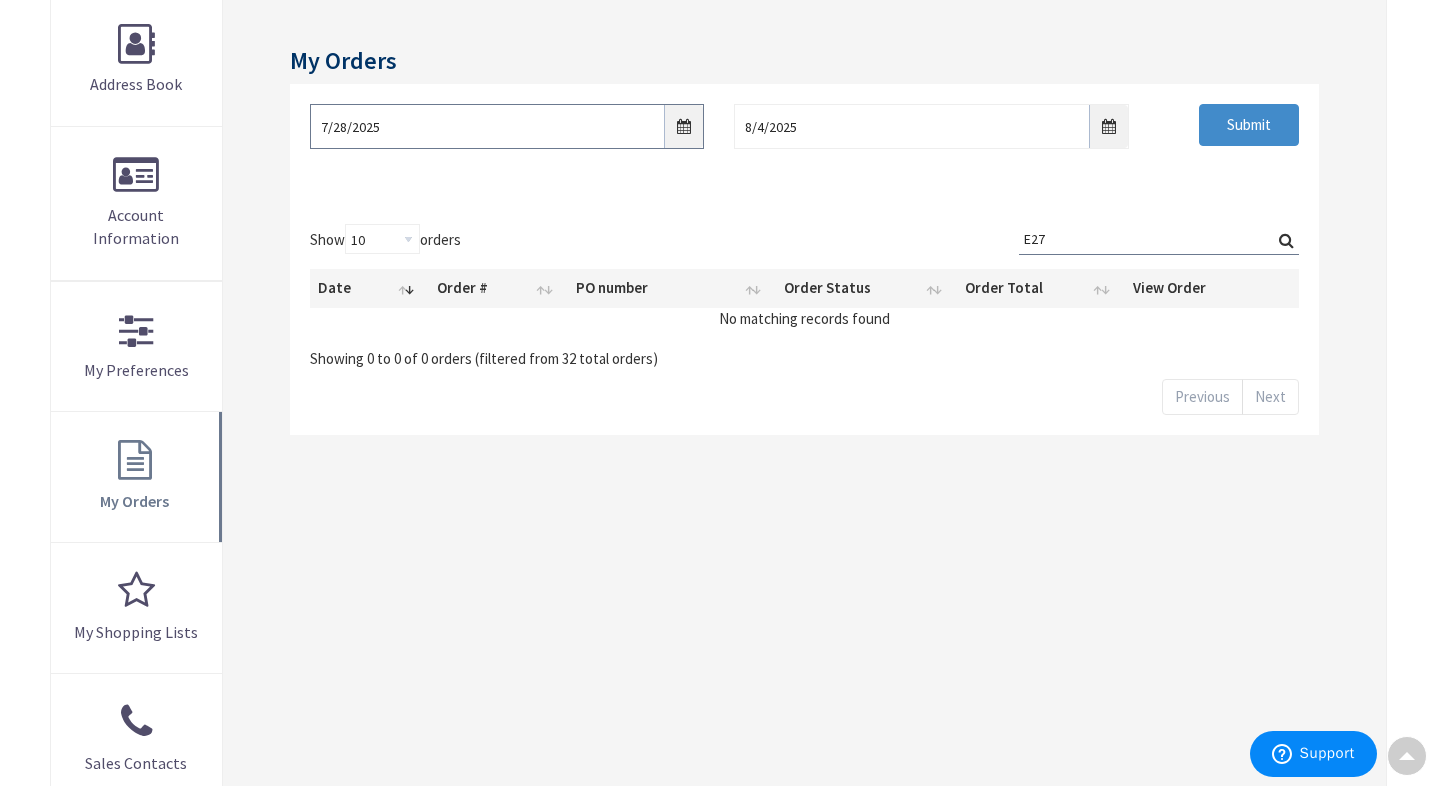 click on "7/28/2025" at bounding box center [507, 126] 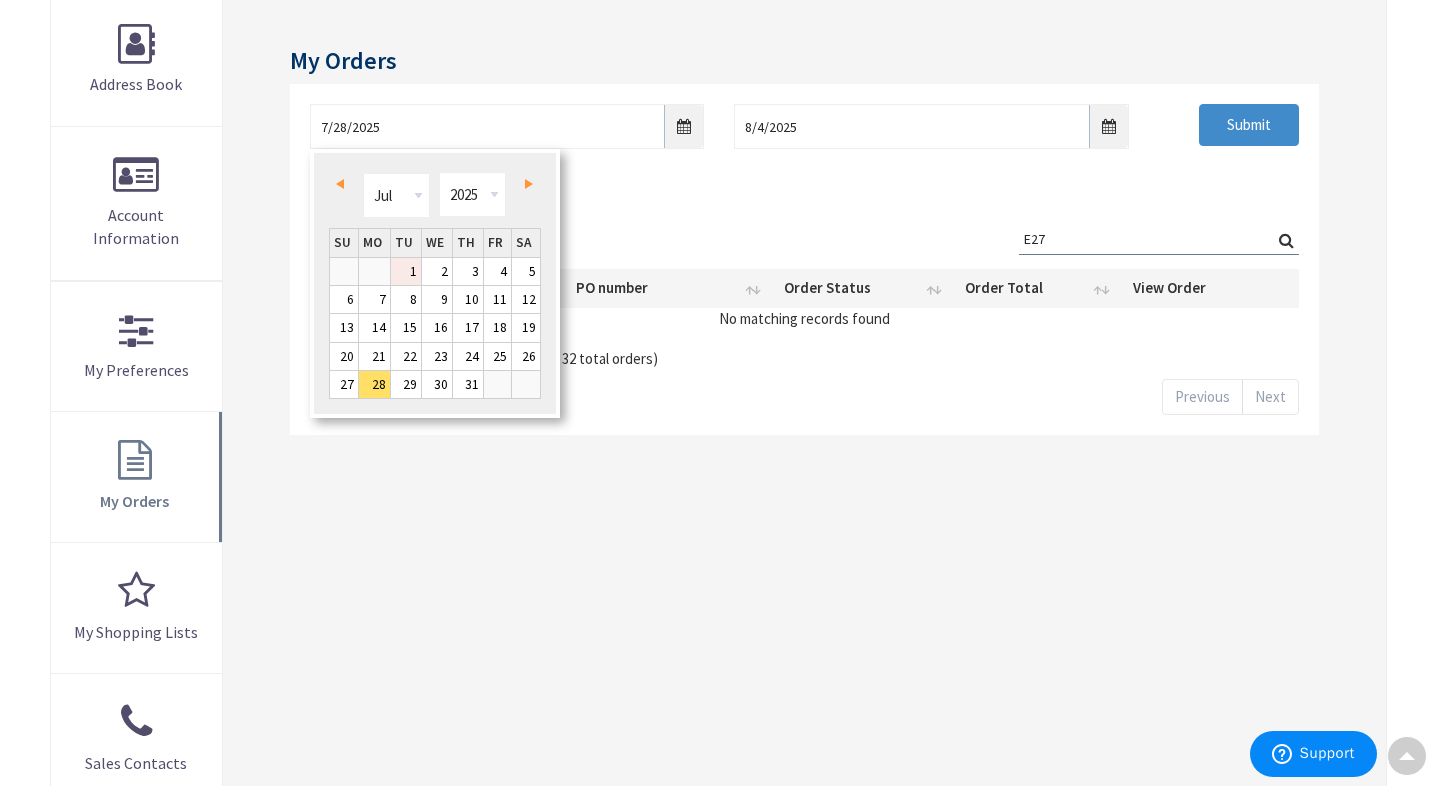 click on "1" at bounding box center [406, 271] 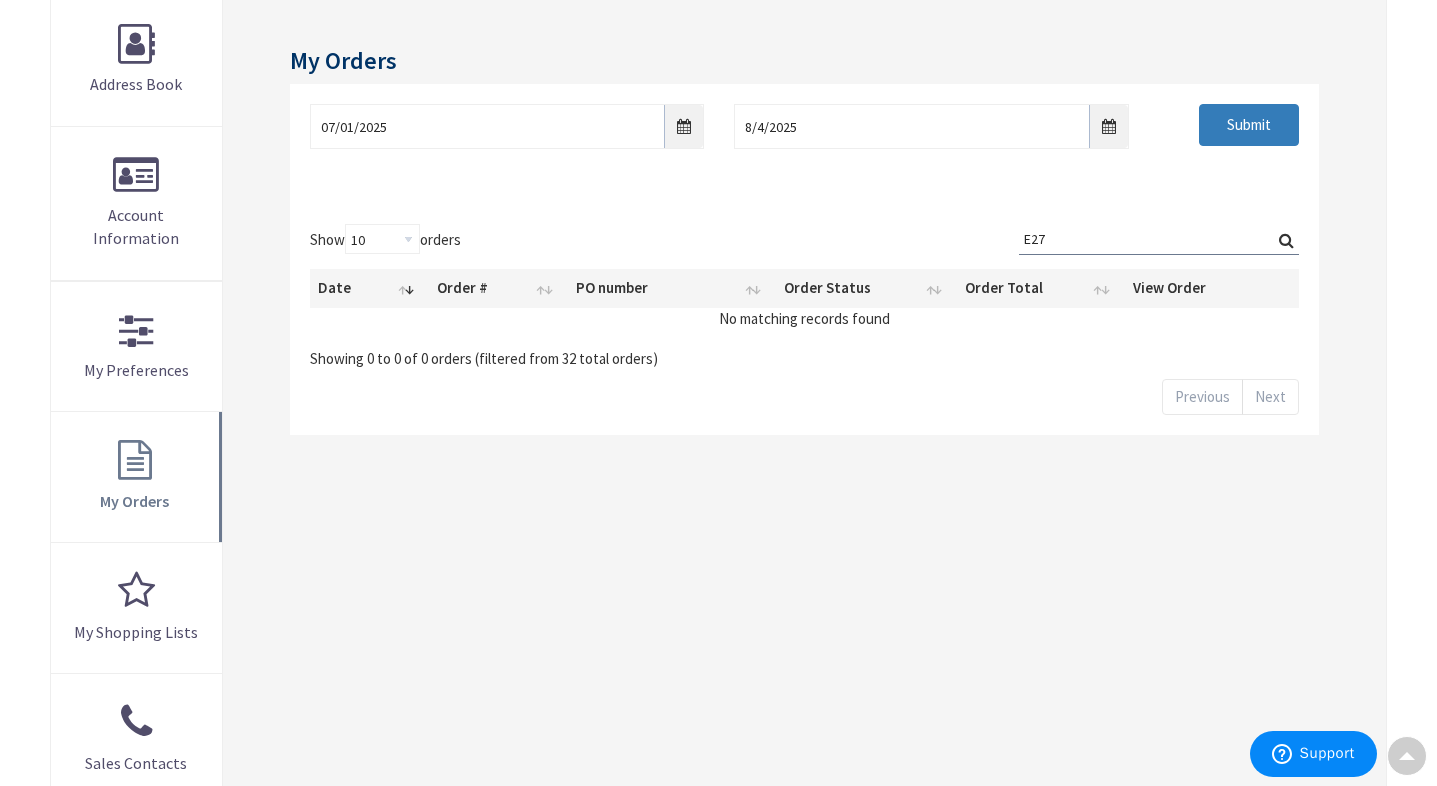 click on "Submit" at bounding box center [1249, 125] 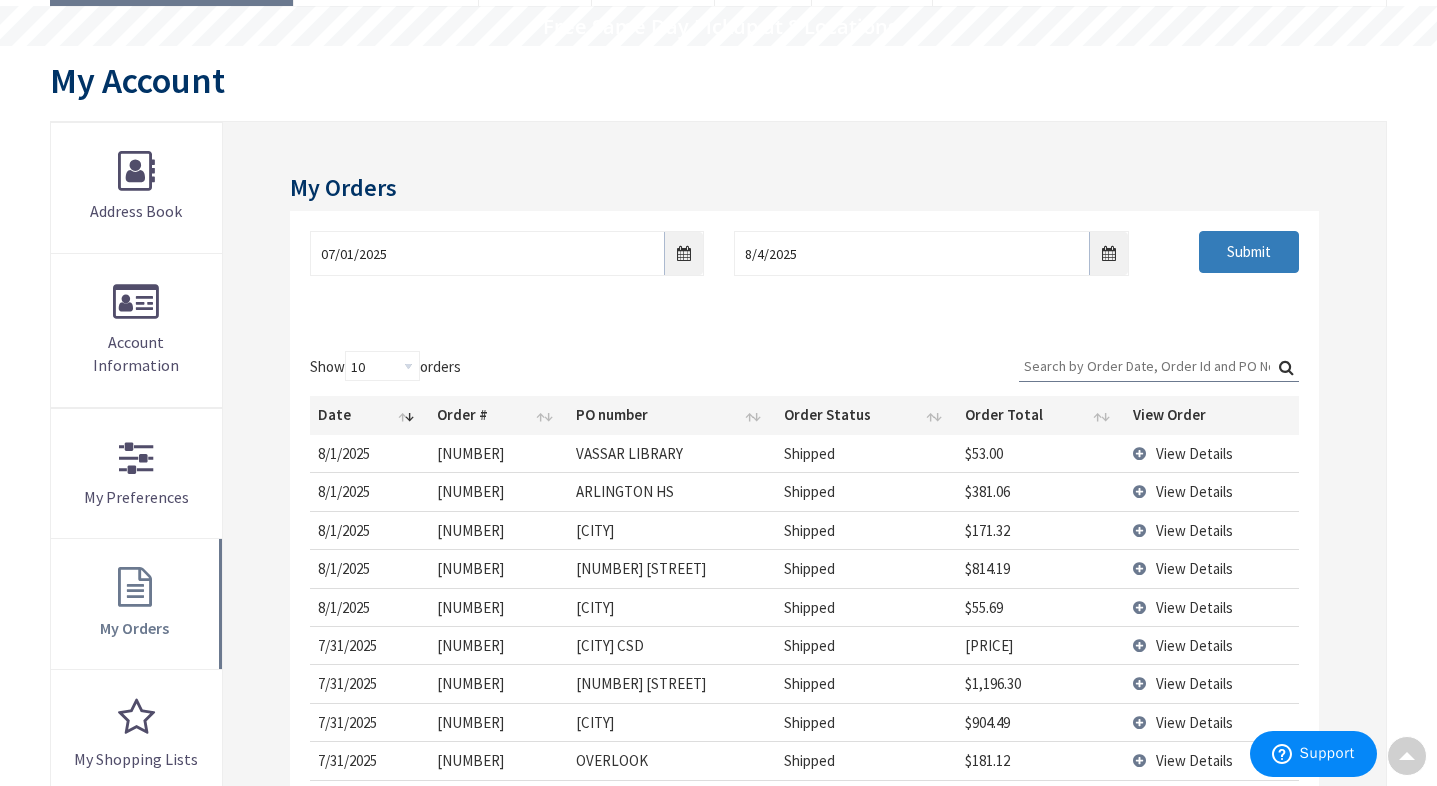 scroll, scrollTop: 0, scrollLeft: 0, axis: both 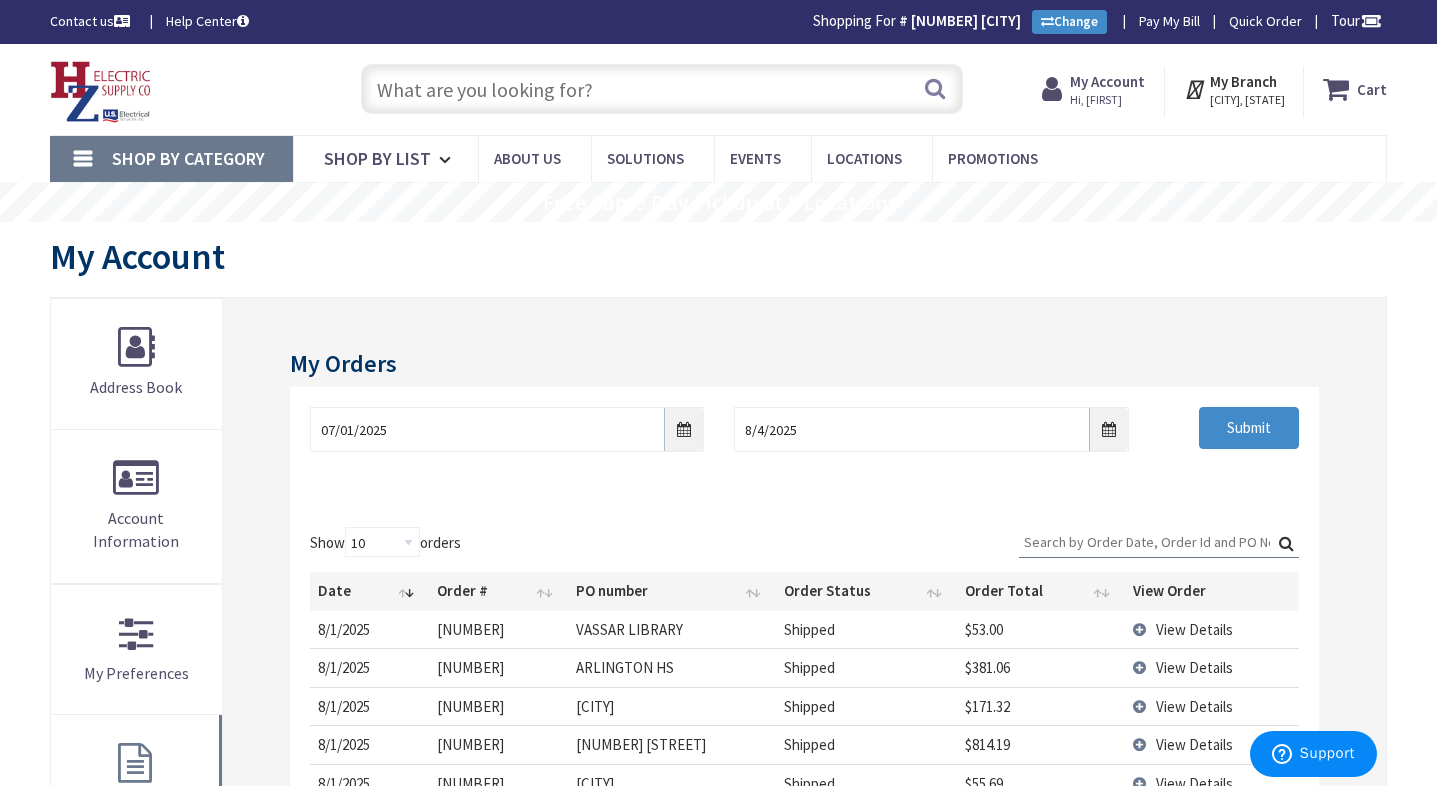 click at bounding box center [662, 89] 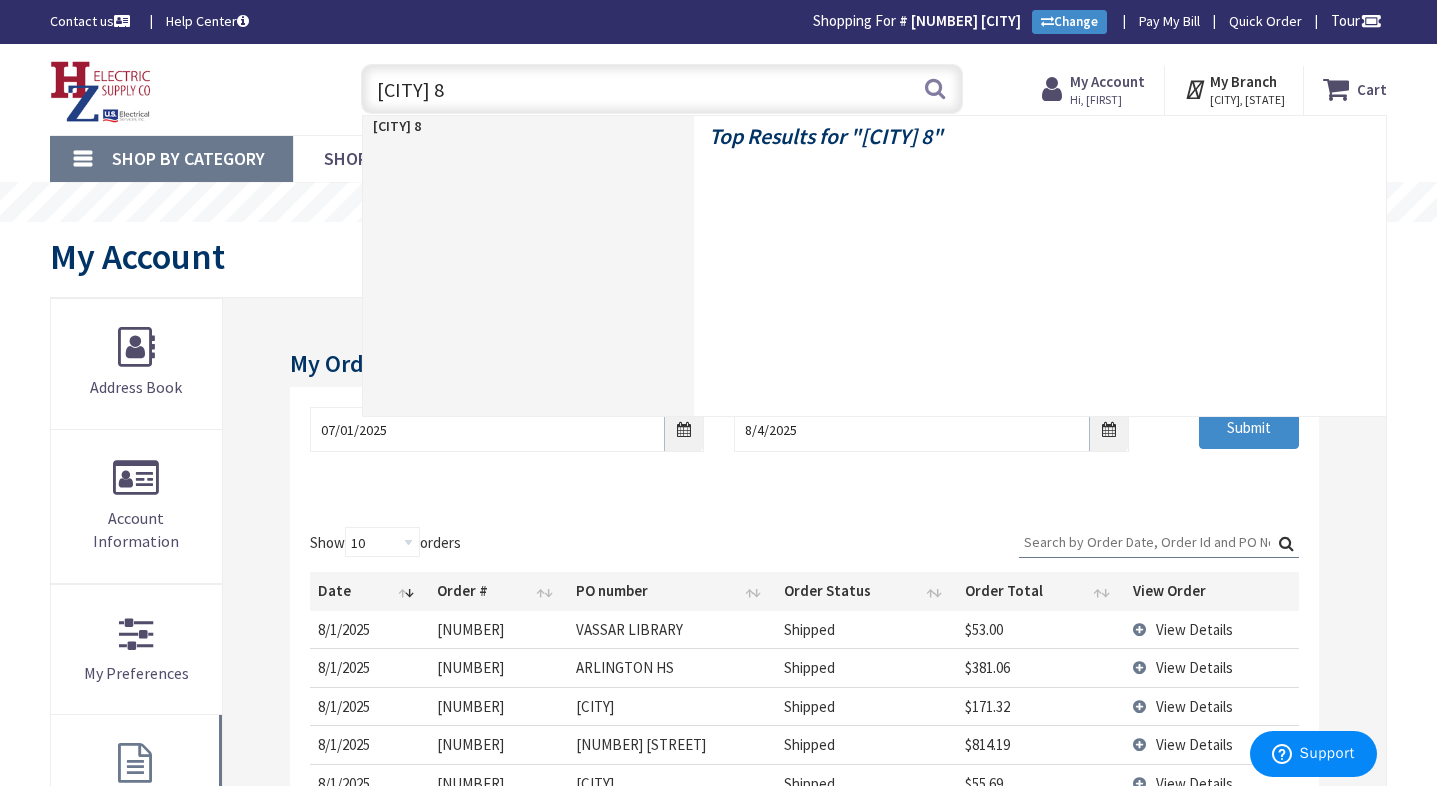 type on "LITHONIA 8'" 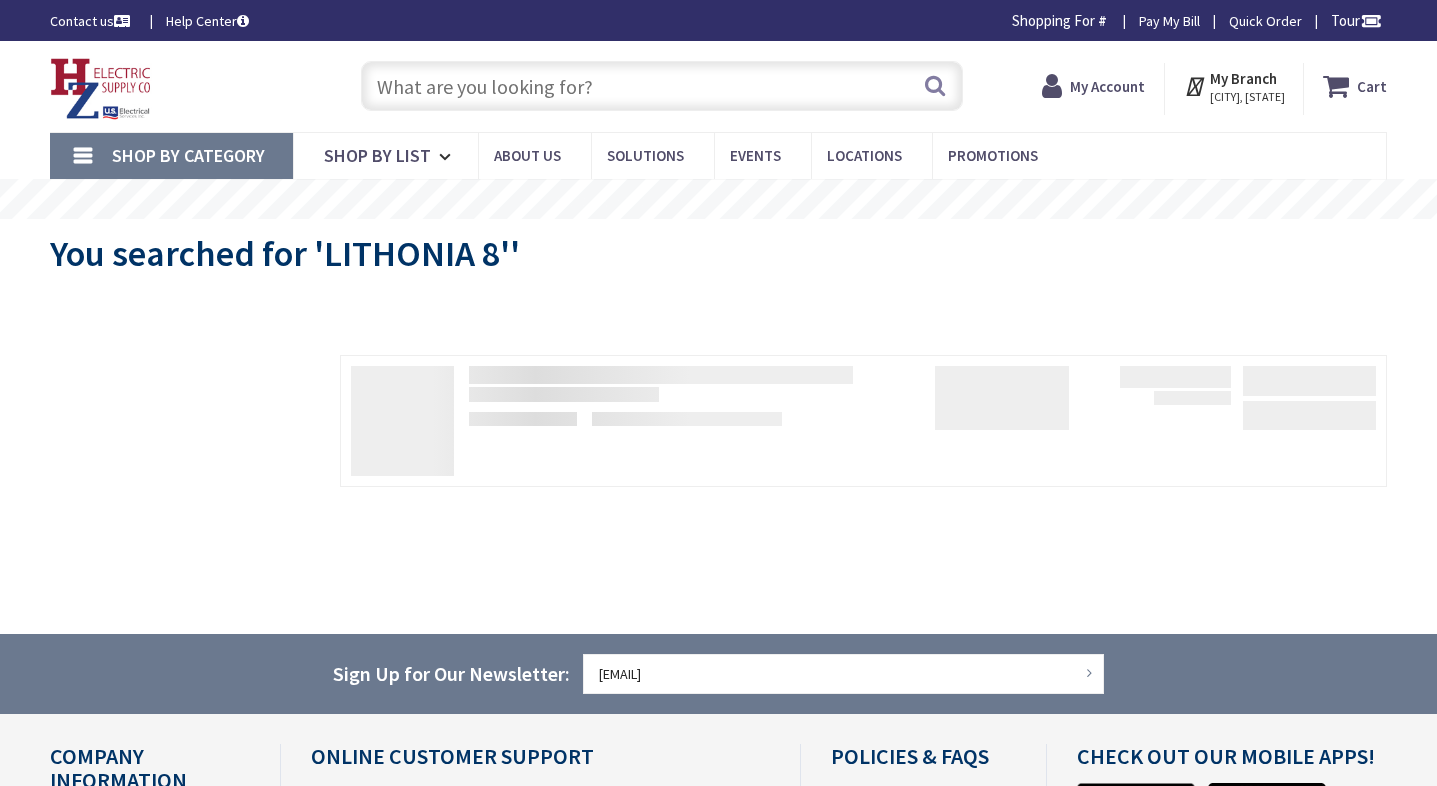 scroll, scrollTop: 0, scrollLeft: 0, axis: both 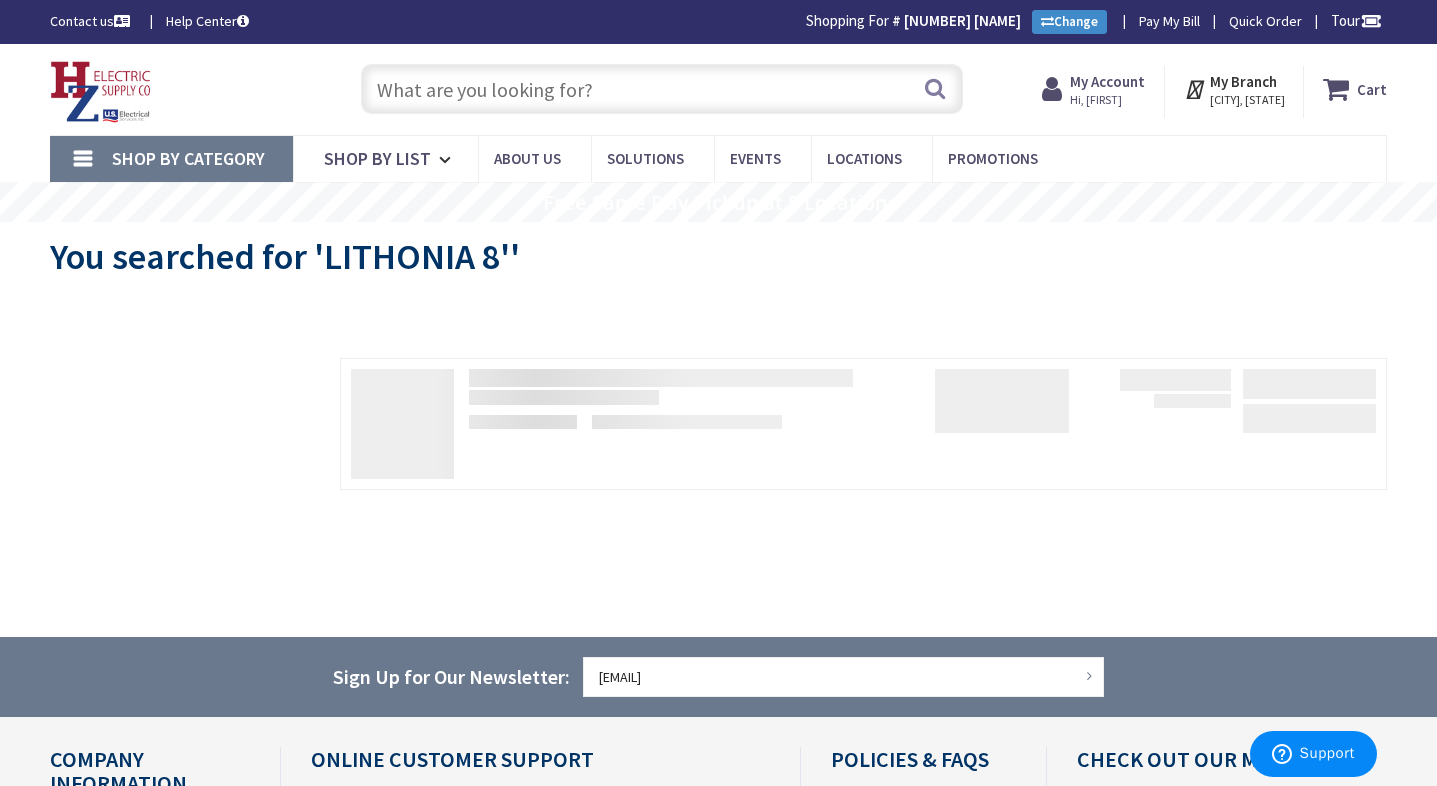 click on "View Subcategories
No Products Found
We found a particular page for your request. Redirecting you now...
Filter
Filters
Pickup Today
close
Pickup Today
Category
close
Category
Cuttable
close
Cuttable" at bounding box center [718, 447] 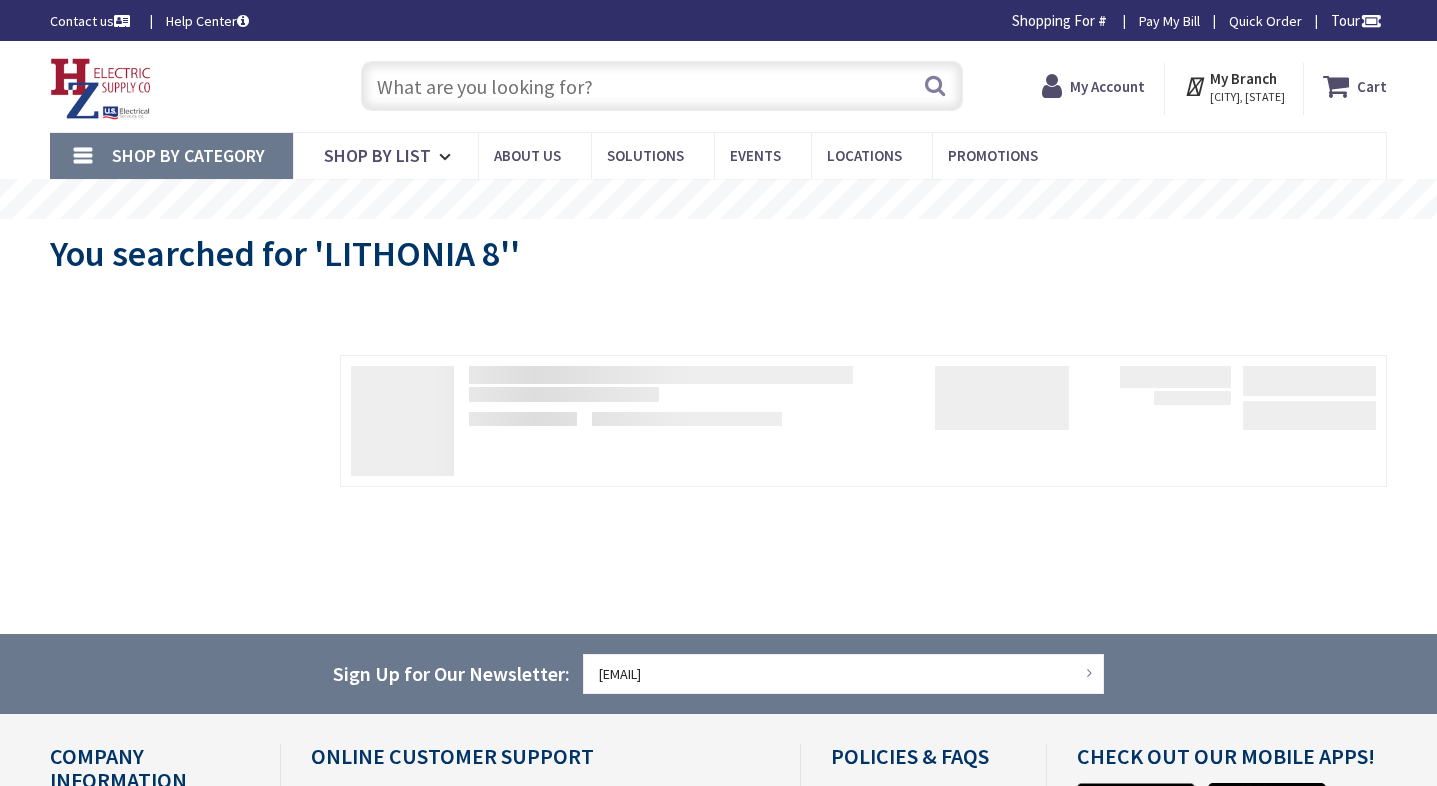 scroll, scrollTop: 0, scrollLeft: 0, axis: both 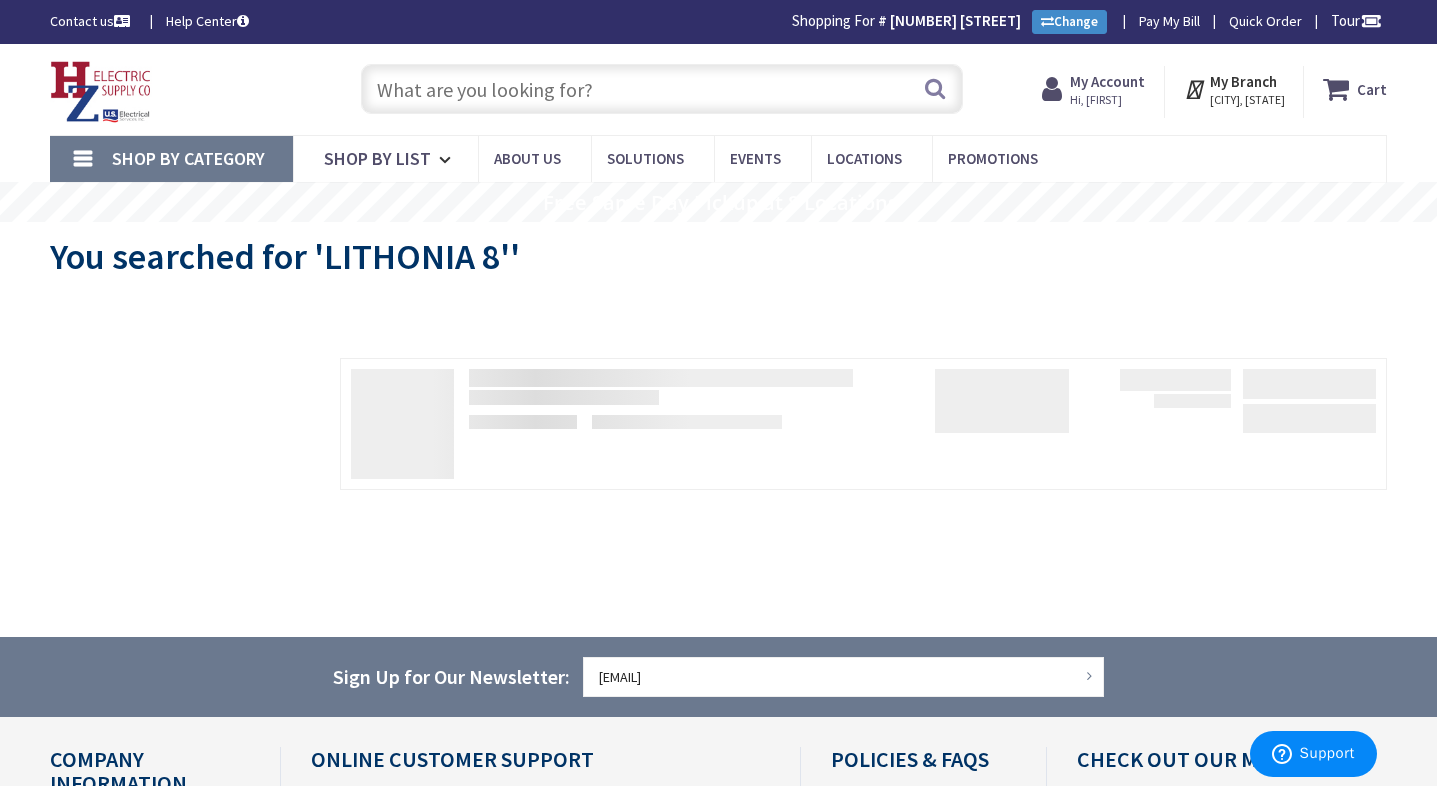 click at bounding box center [662, 89] 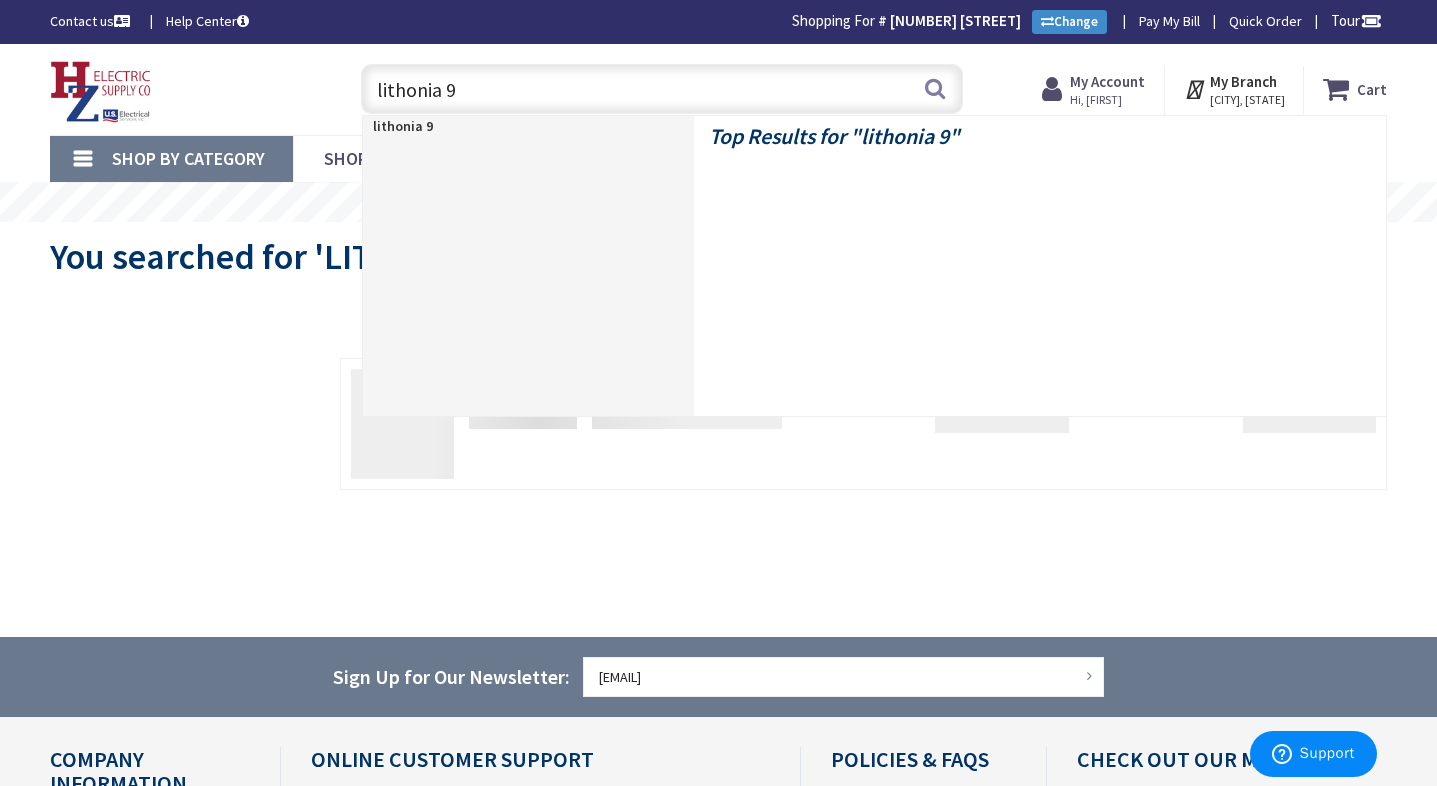 type on "lithonia 96" 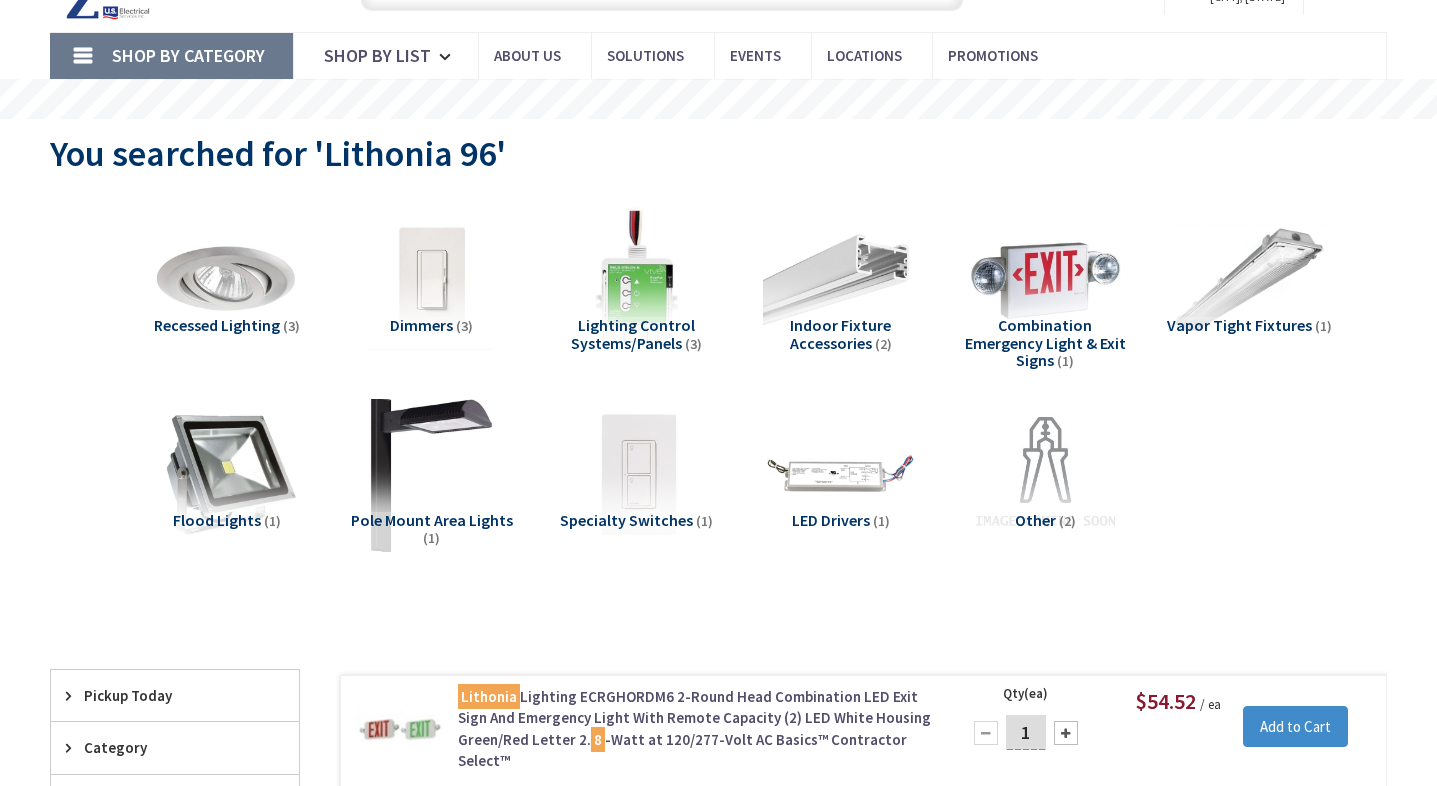 scroll, scrollTop: 100, scrollLeft: 0, axis: vertical 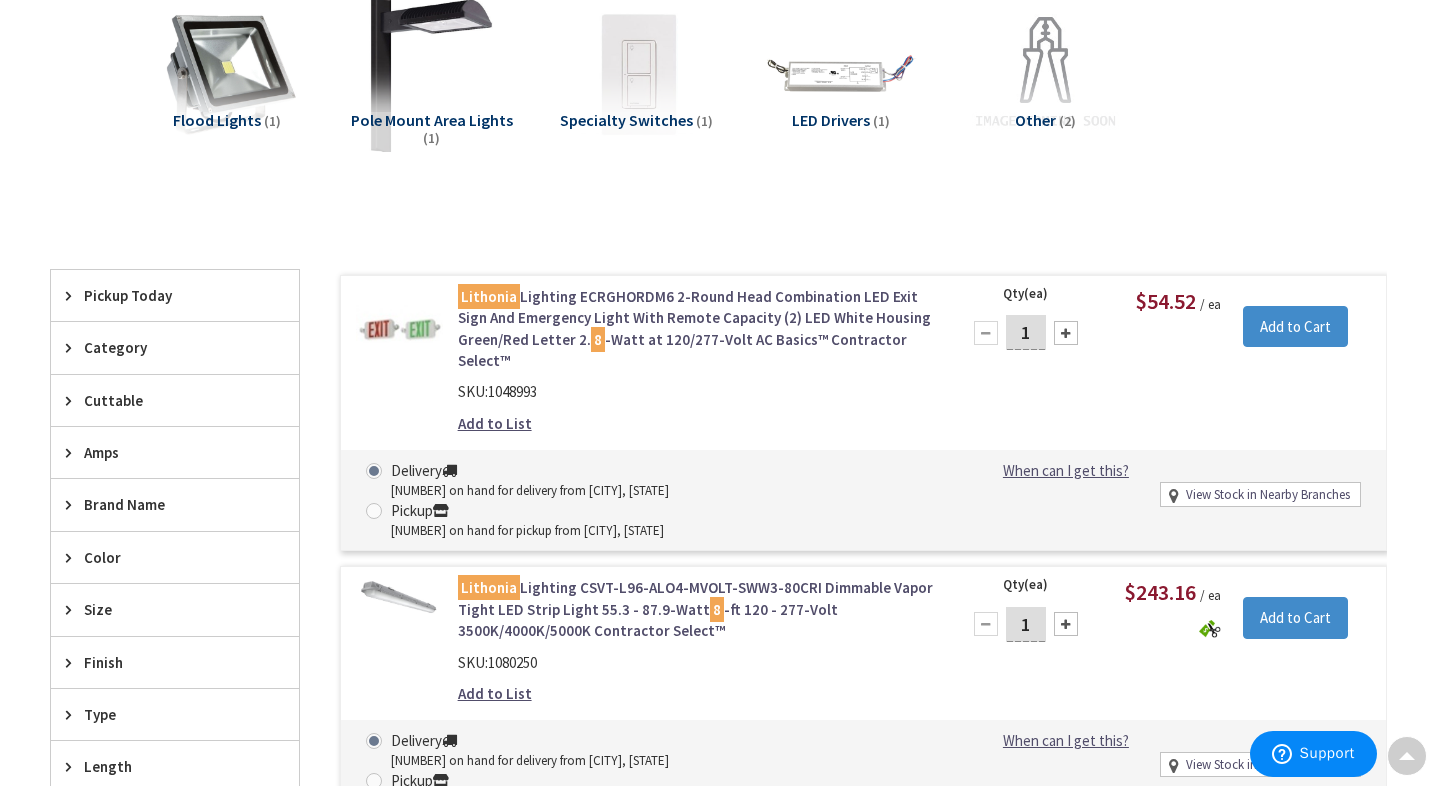 drag, startPoint x: 109, startPoint y: 415, endPoint x: 357, endPoint y: 599, distance: 308.80414 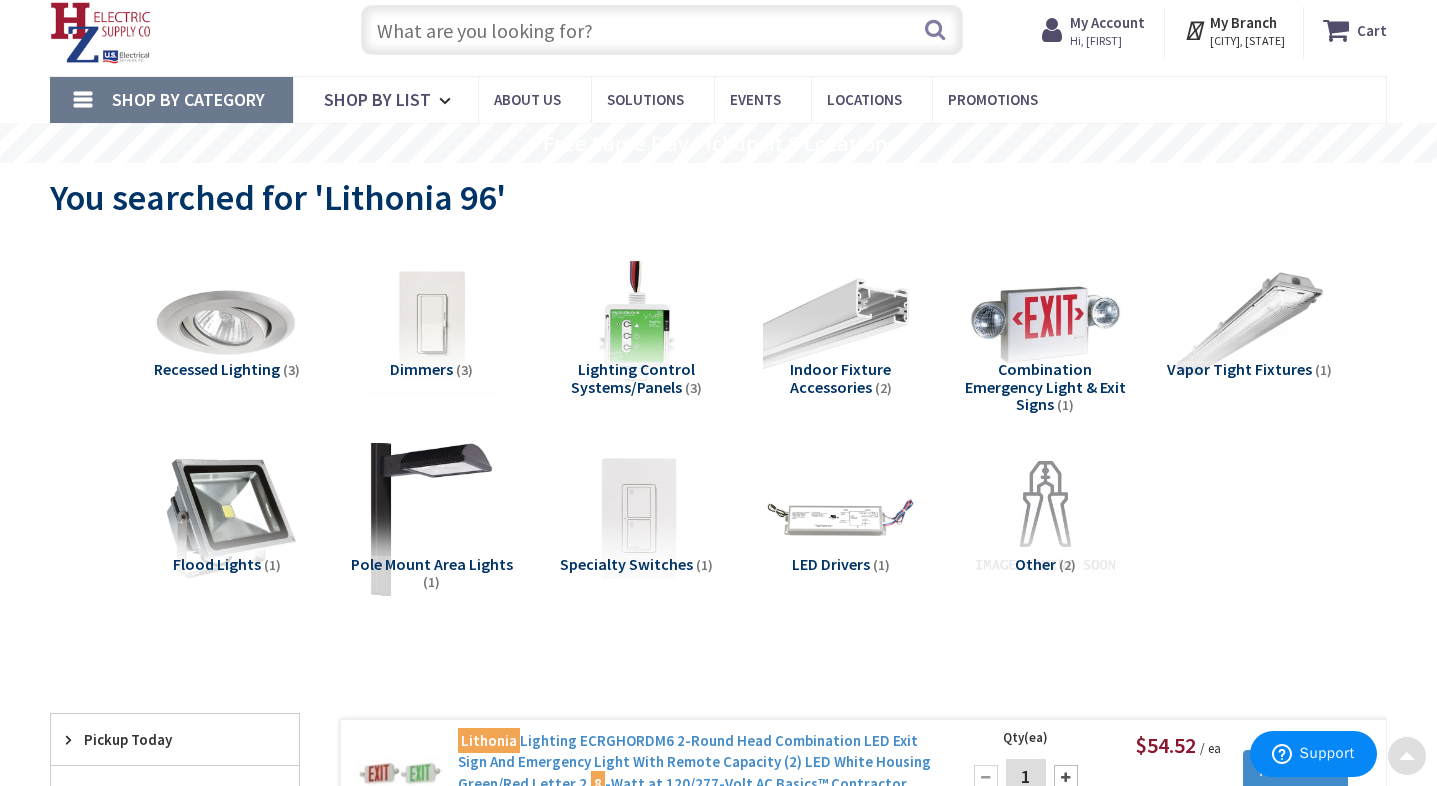scroll, scrollTop: 0, scrollLeft: 0, axis: both 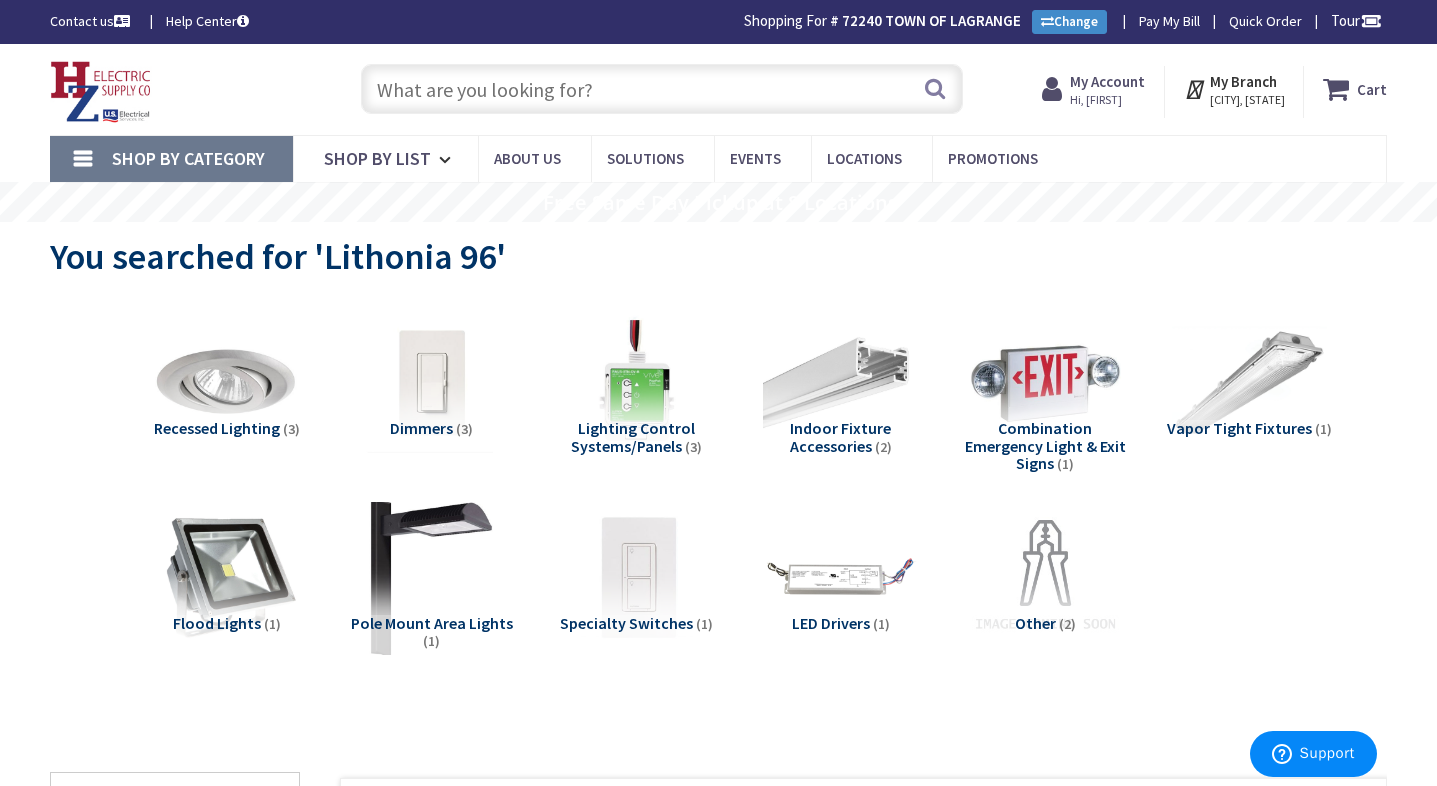 click at bounding box center [662, 89] 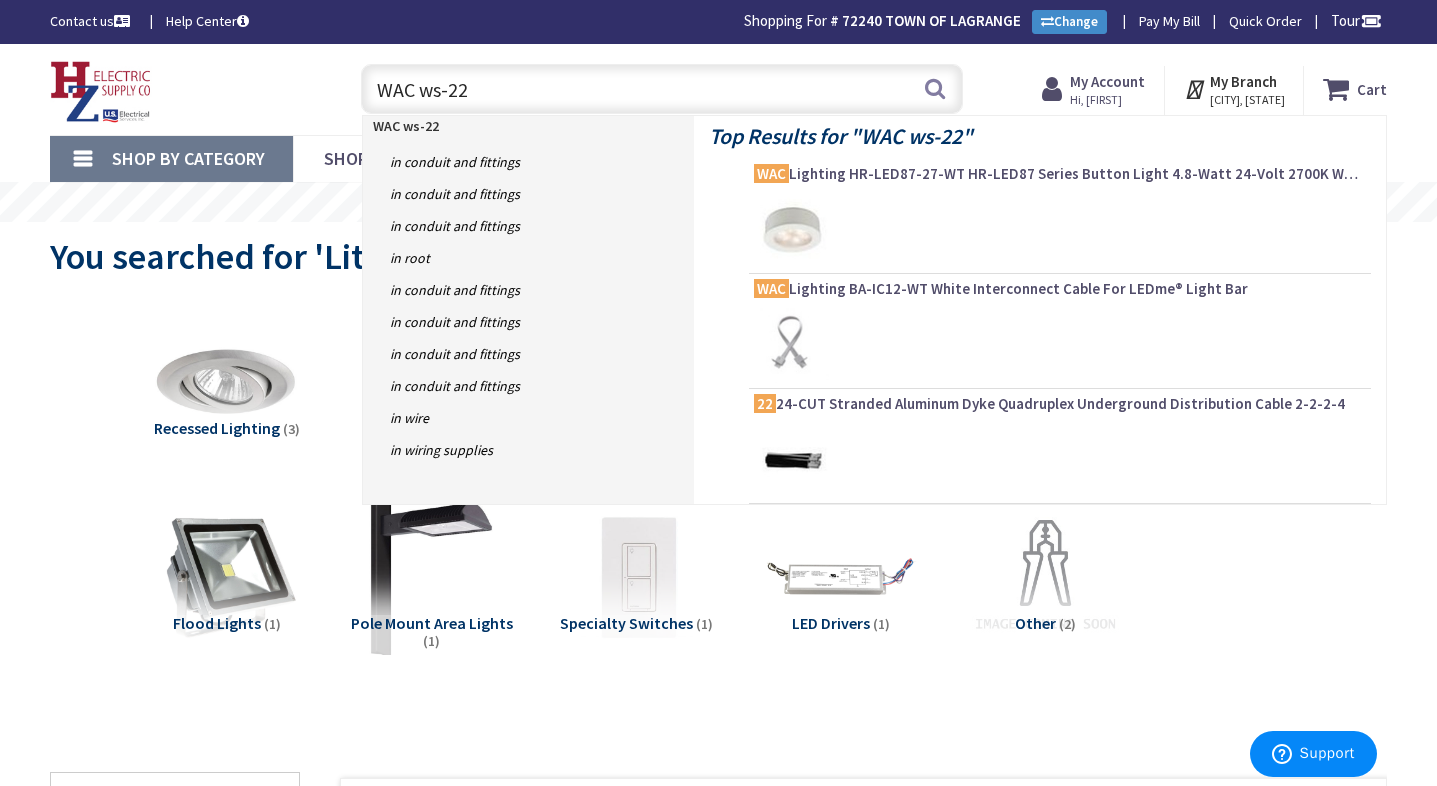 type on "WAC ws-224" 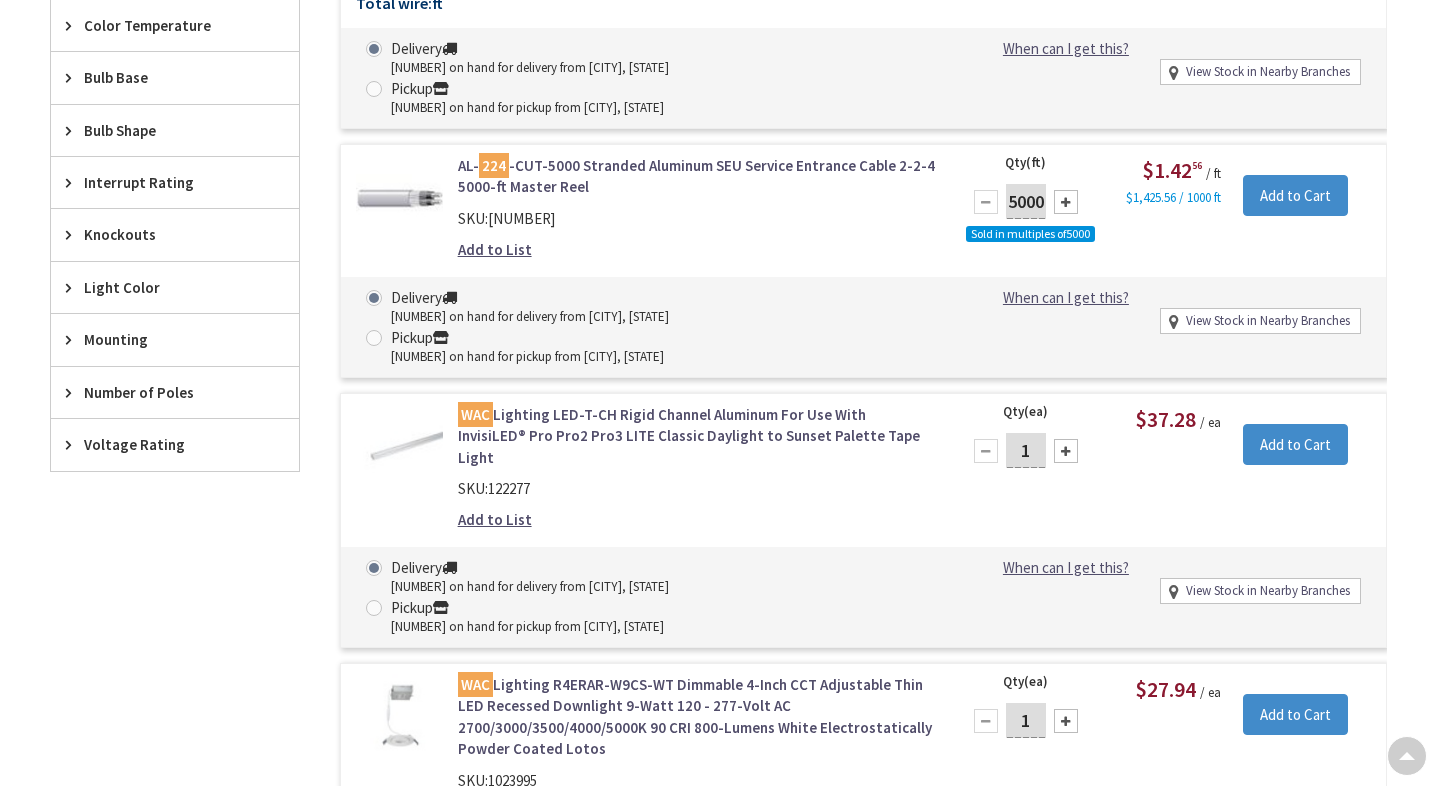 scroll, scrollTop: 0, scrollLeft: 0, axis: both 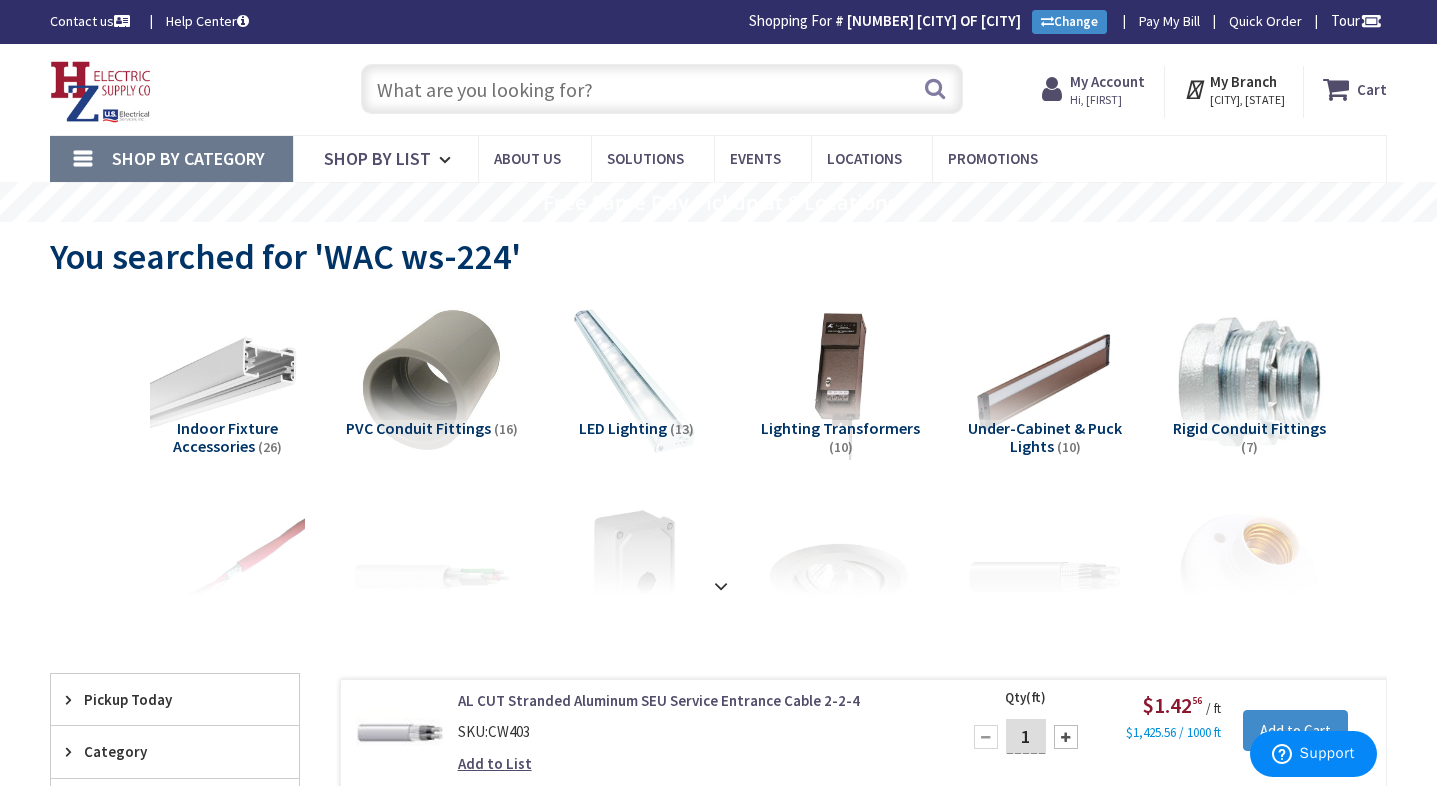 click at bounding box center [662, 89] 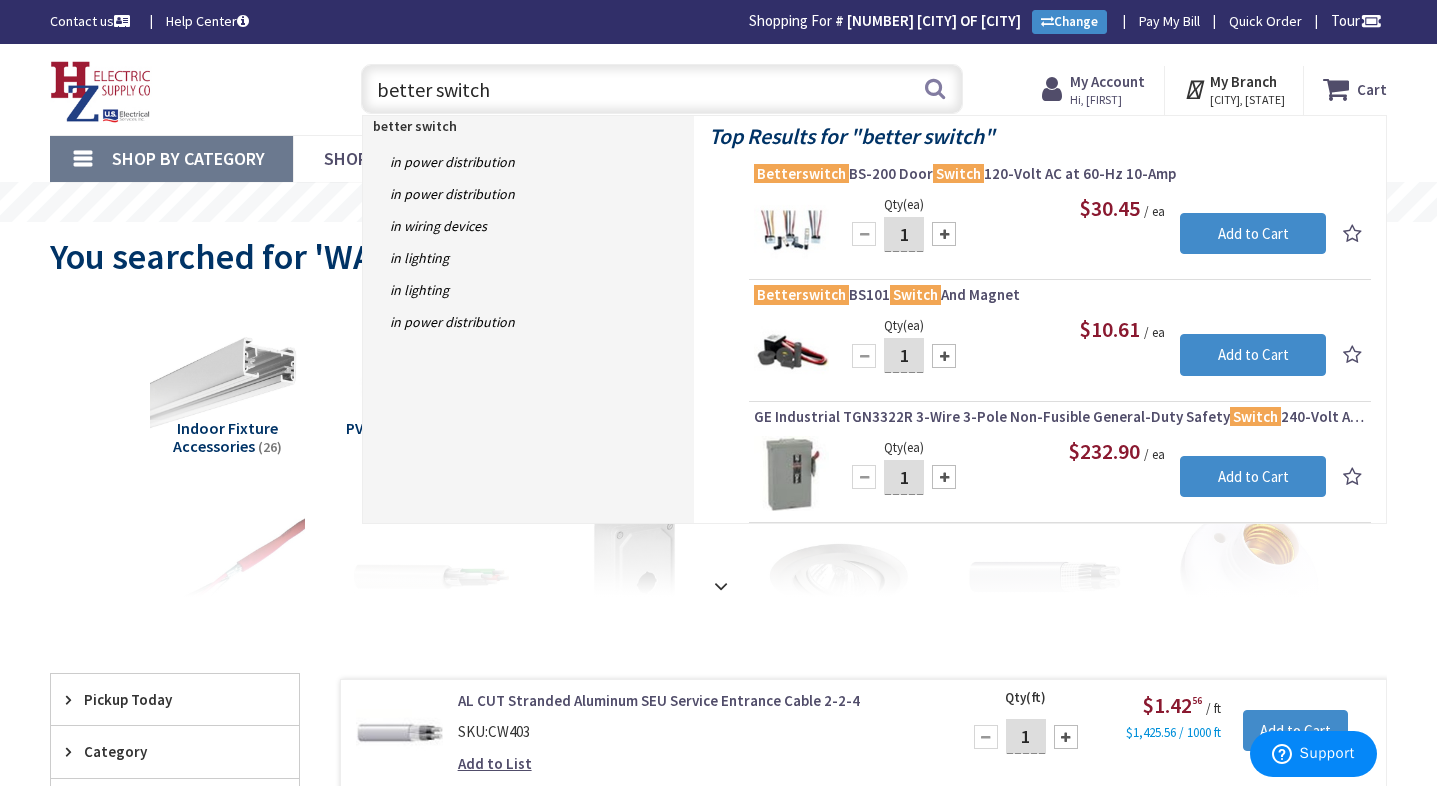 type on "better switch" 